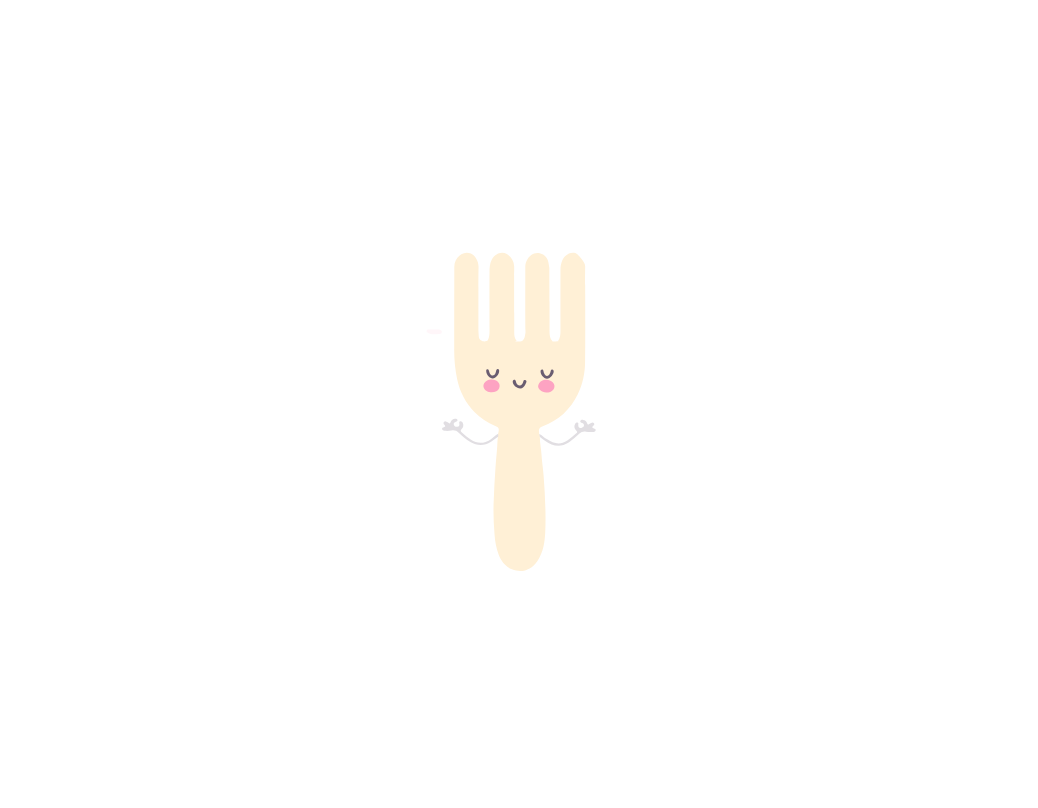 scroll, scrollTop: 0, scrollLeft: 0, axis: both 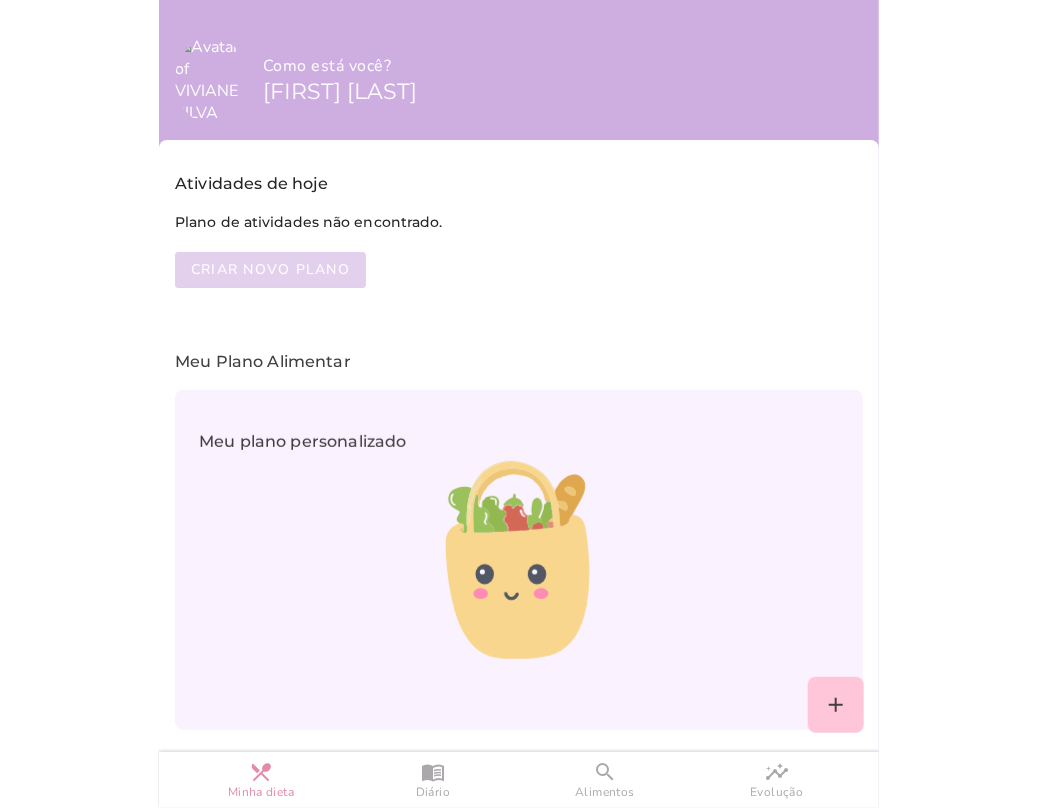 click on "Criar novo plano" at bounding box center [270, 270] 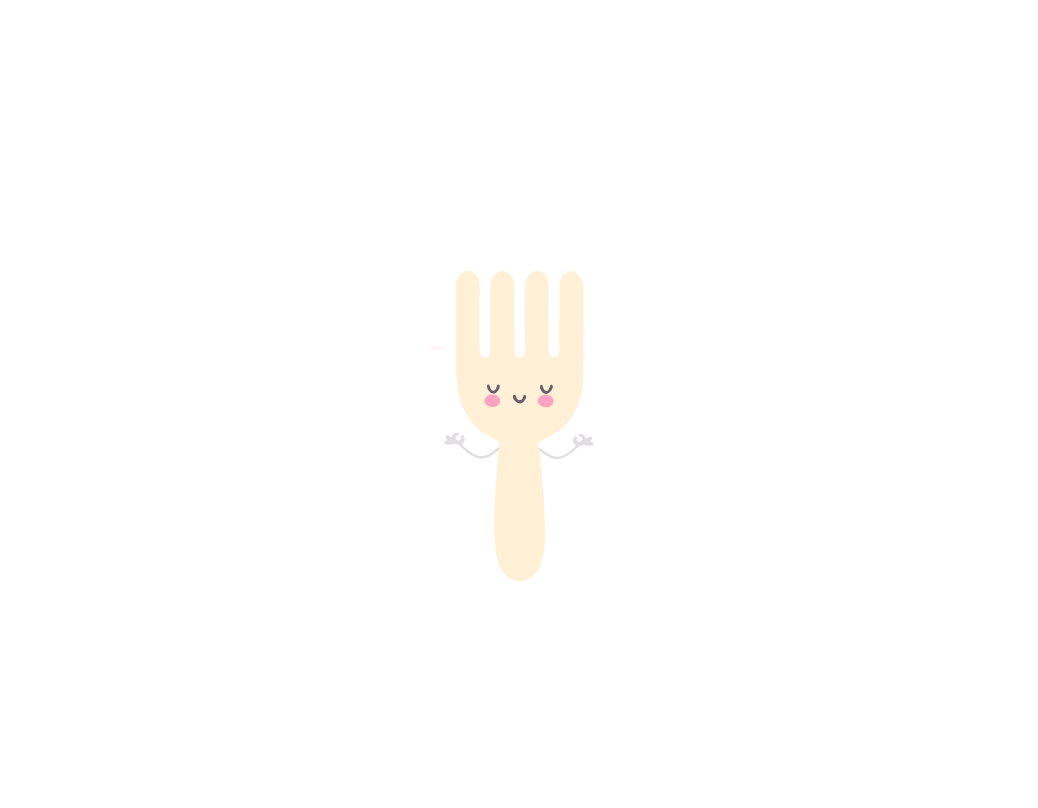scroll, scrollTop: 0, scrollLeft: 0, axis: both 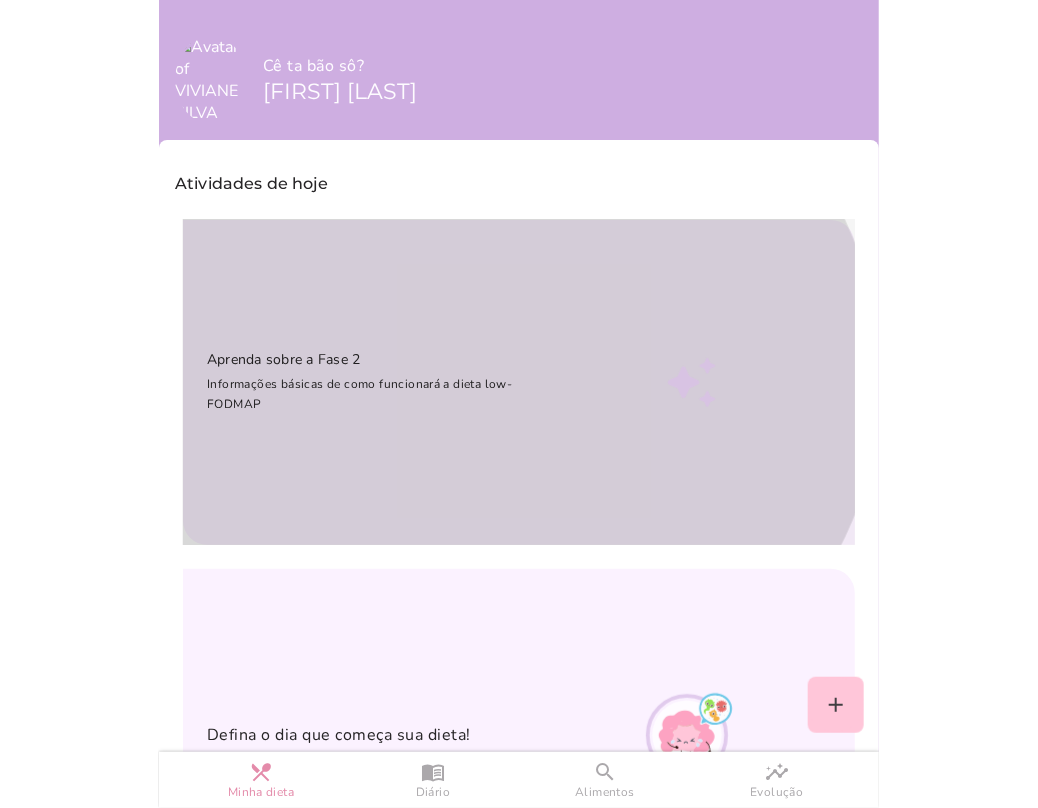 click 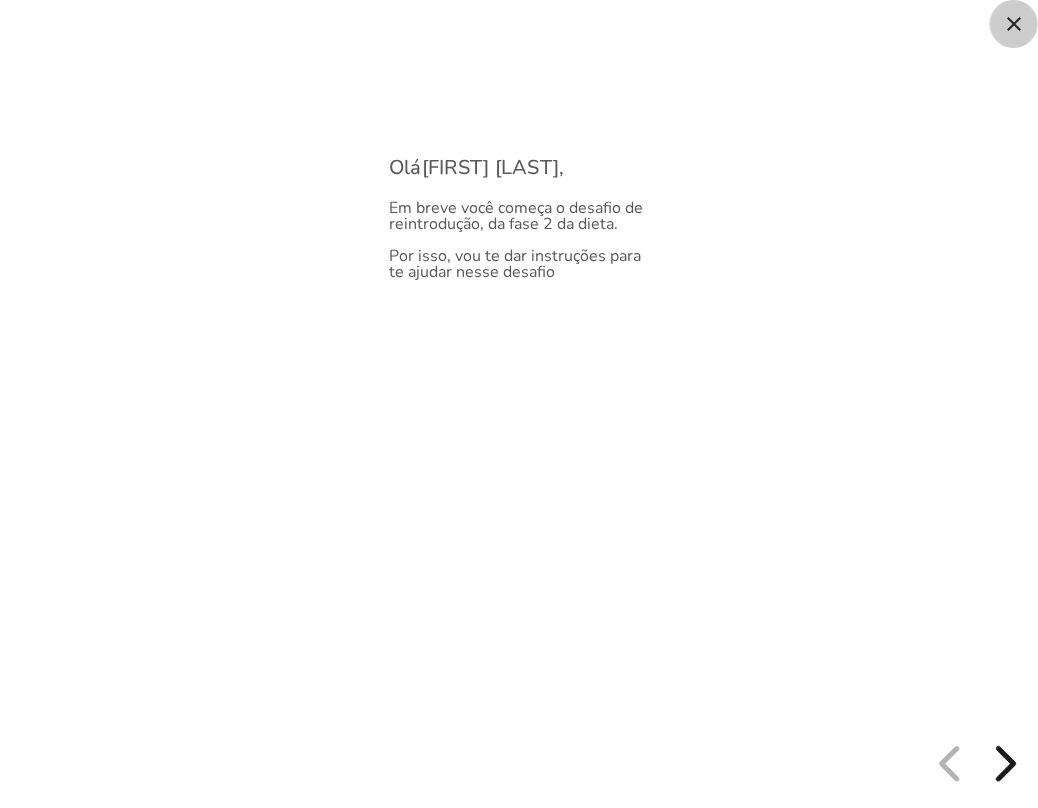 click on "close" at bounding box center (1014, 24) 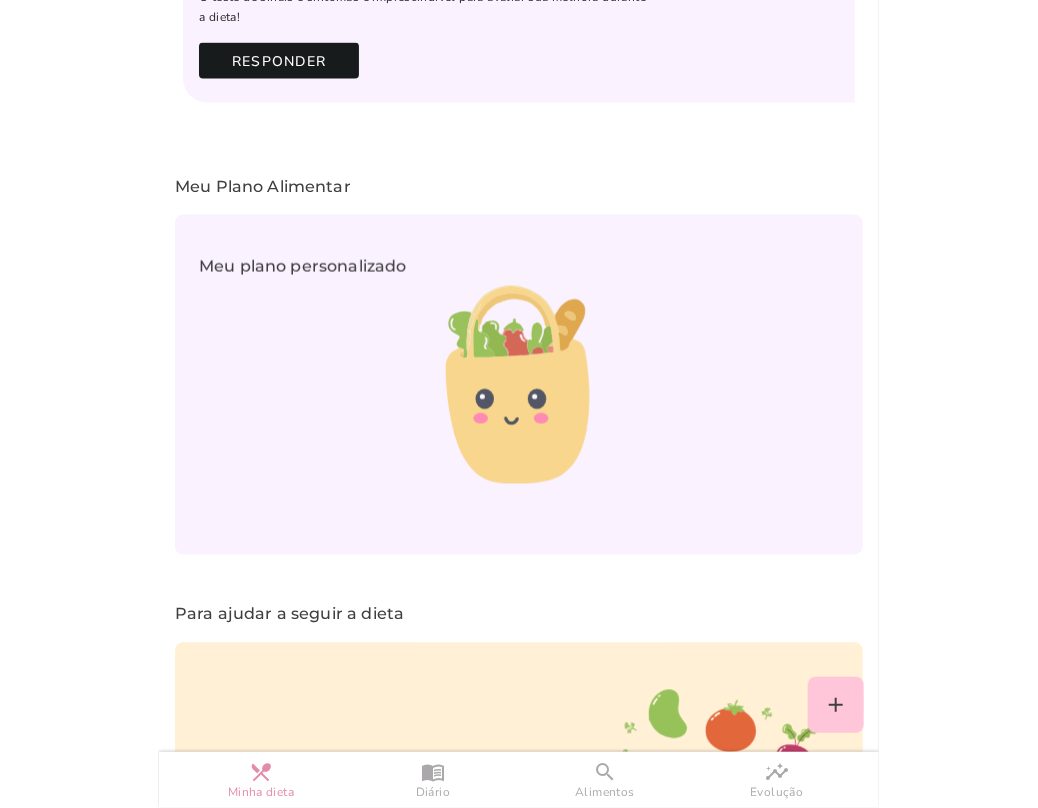 scroll, scrollTop: 1191, scrollLeft: 0, axis: vertical 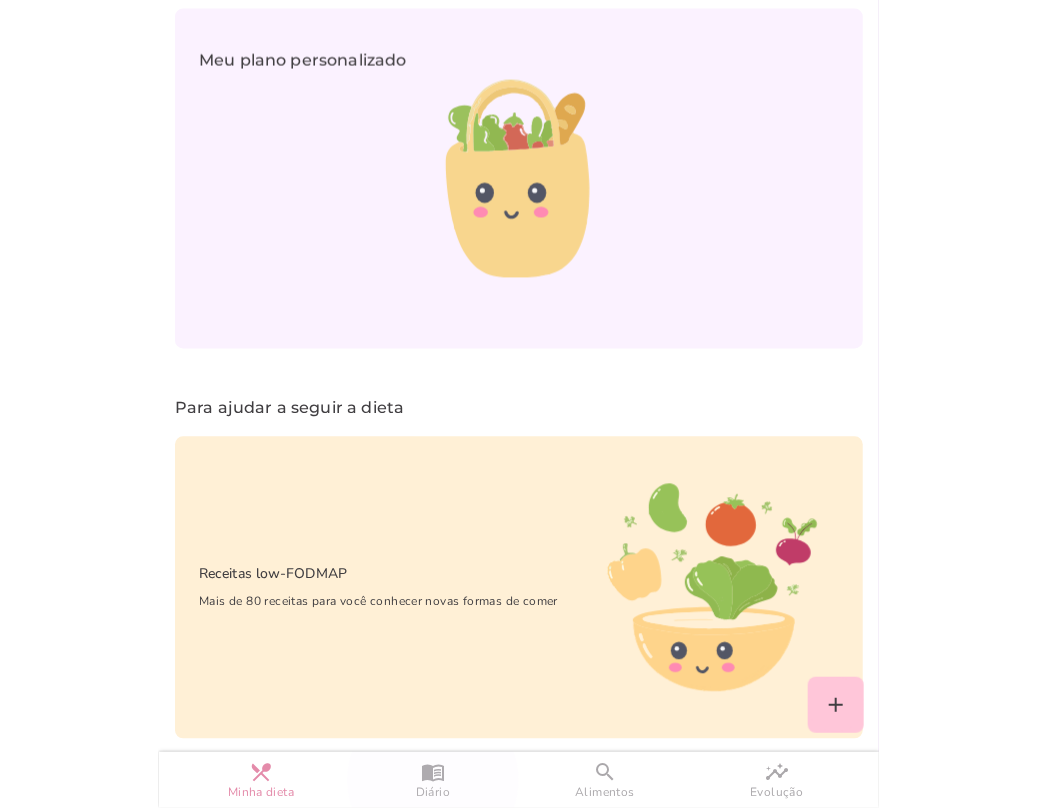 click on "menu_book" at bounding box center [0, 0] 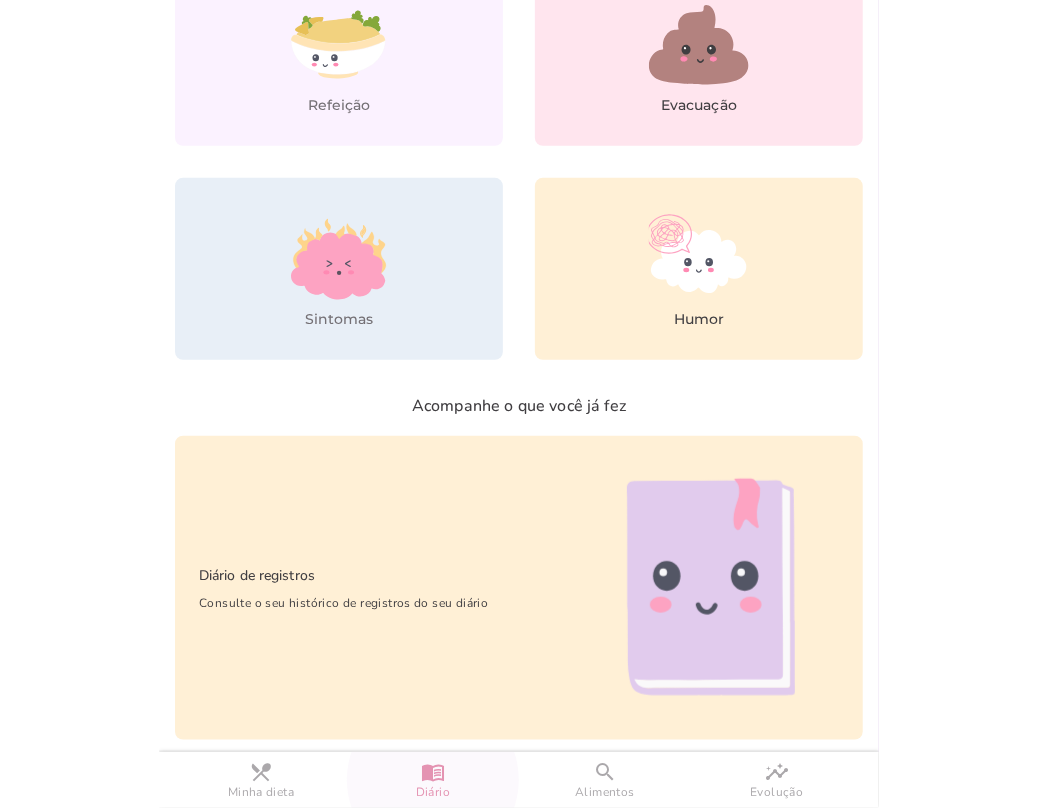 scroll, scrollTop: 300, scrollLeft: 0, axis: vertical 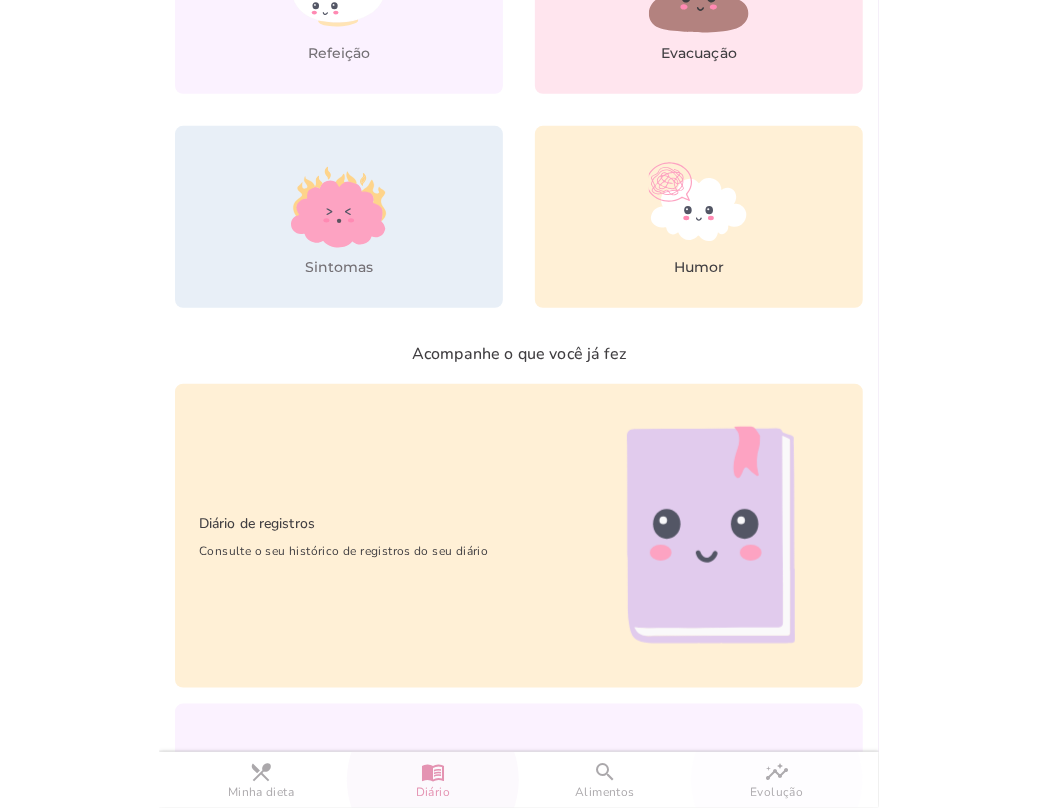 click on "Evolução" at bounding box center (776, 792) 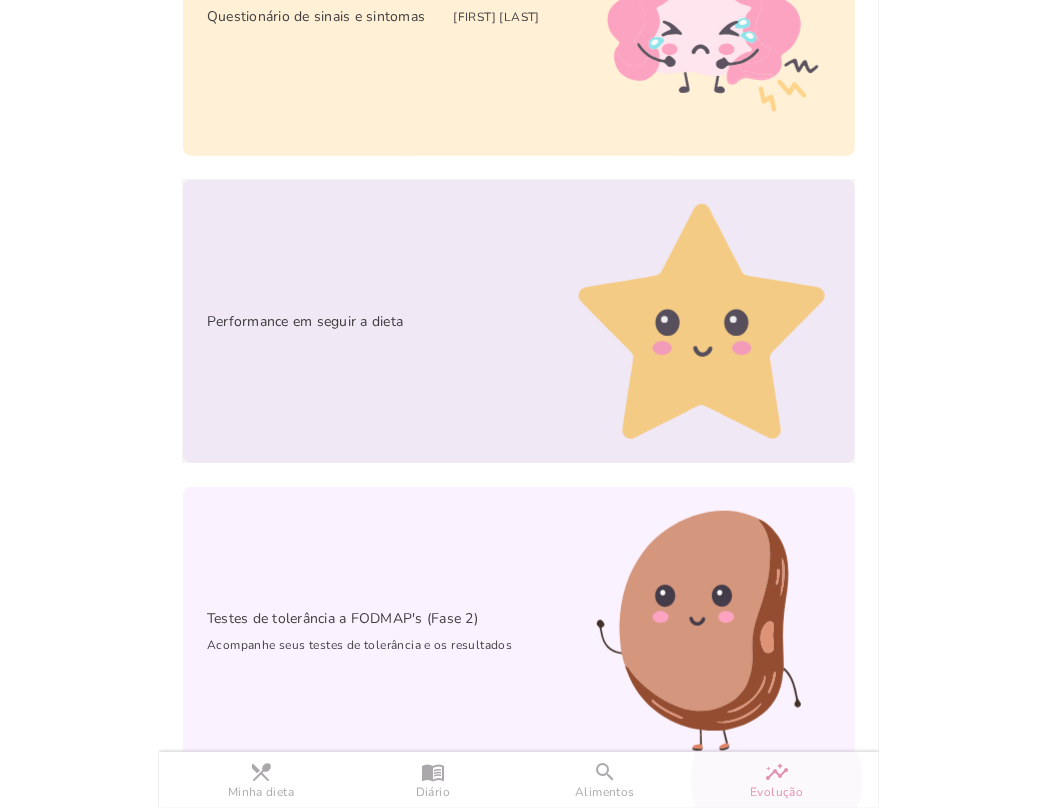 scroll, scrollTop: 366, scrollLeft: 0, axis: vertical 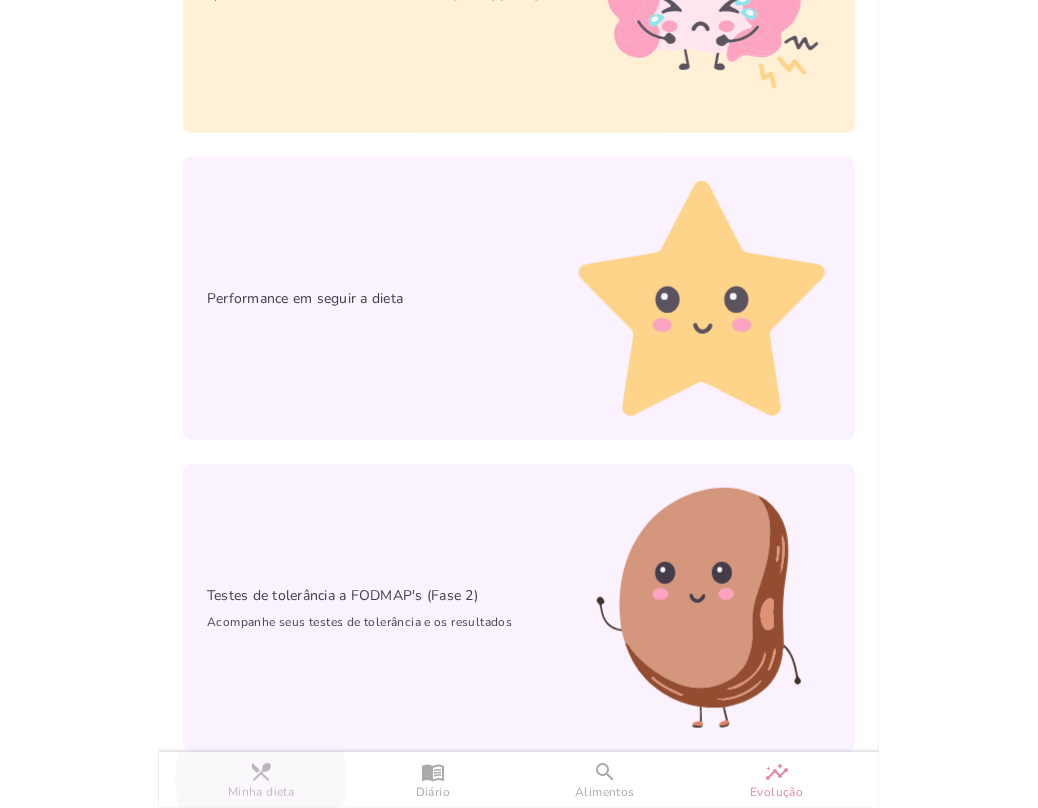 click on "restaurant_menu" at bounding box center (0, 0) 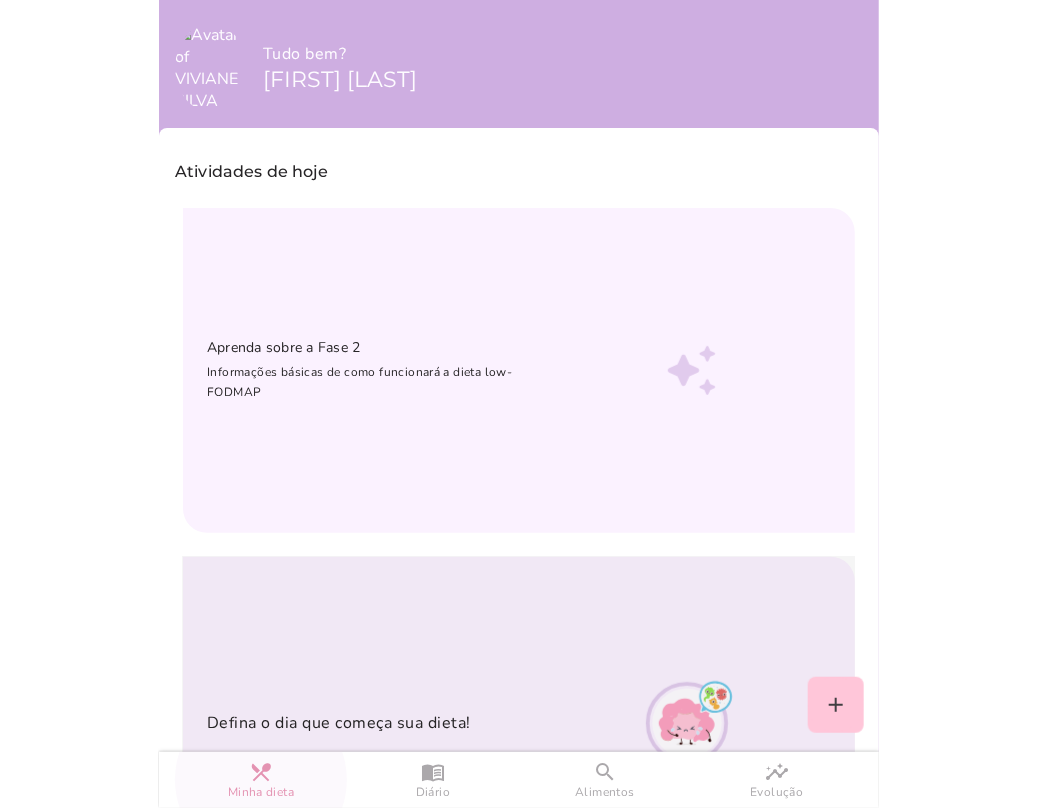 scroll, scrollTop: 0, scrollLeft: 0, axis: both 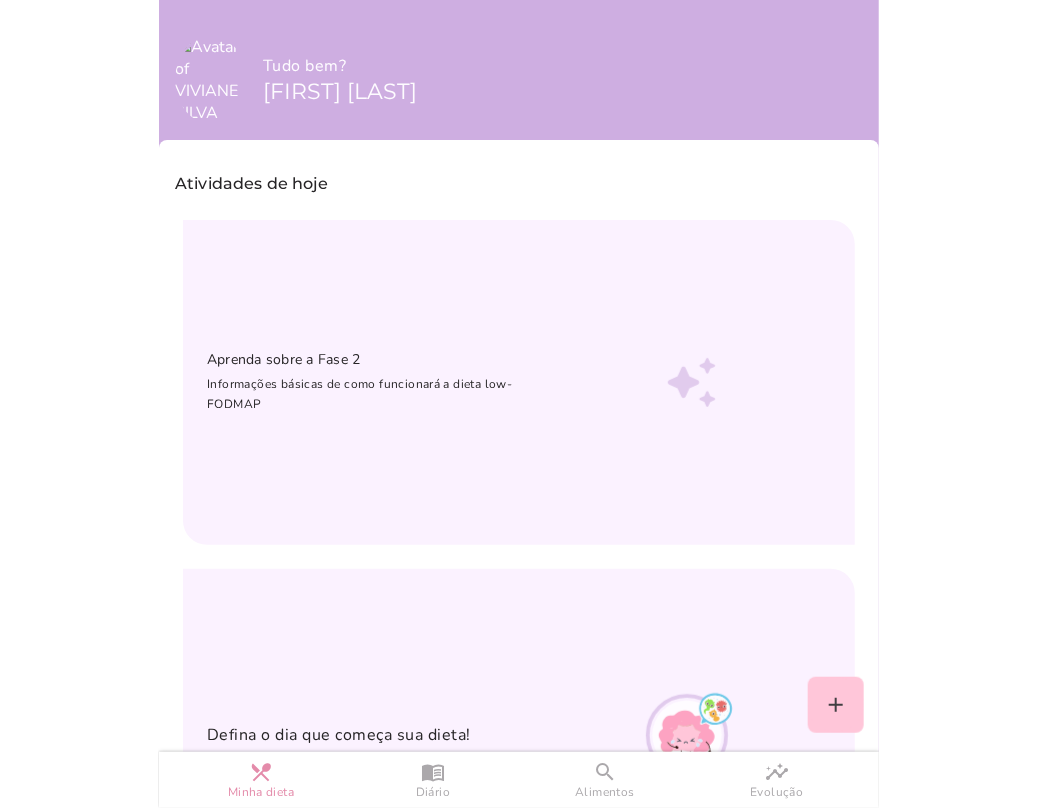 click on "[FIRST] [LAST]" at bounding box center (340, 91) 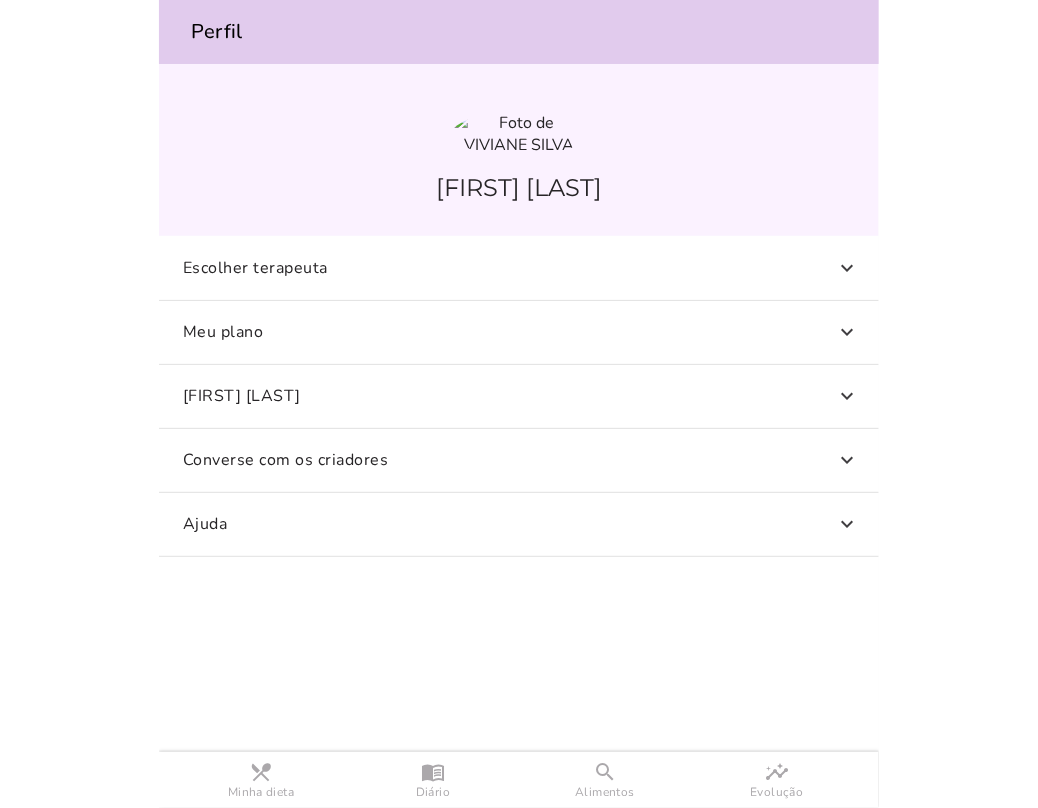 click 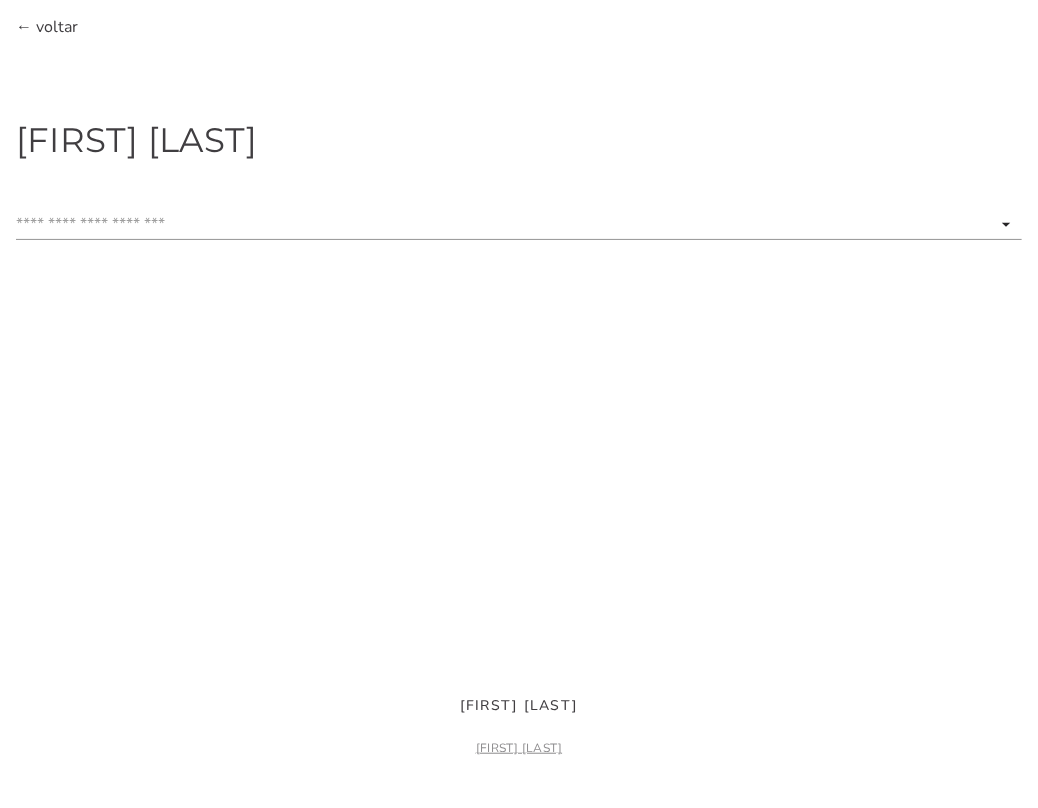 click at bounding box center (1006, 224) 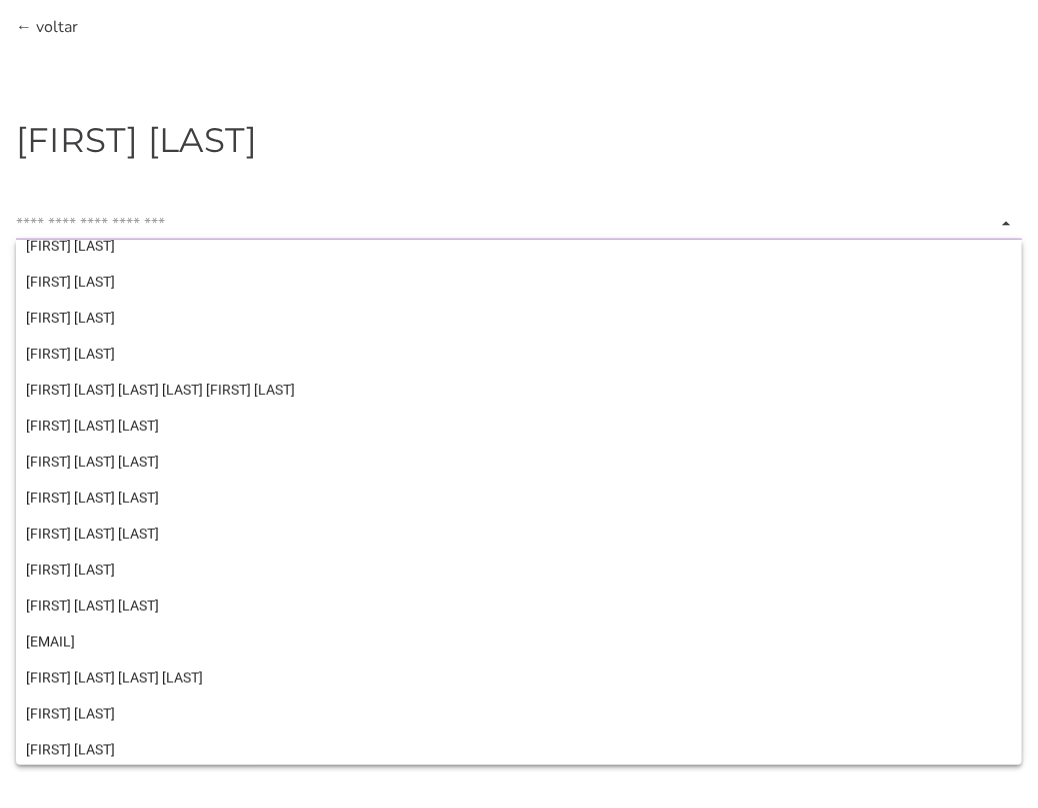 scroll, scrollTop: 1000, scrollLeft: 0, axis: vertical 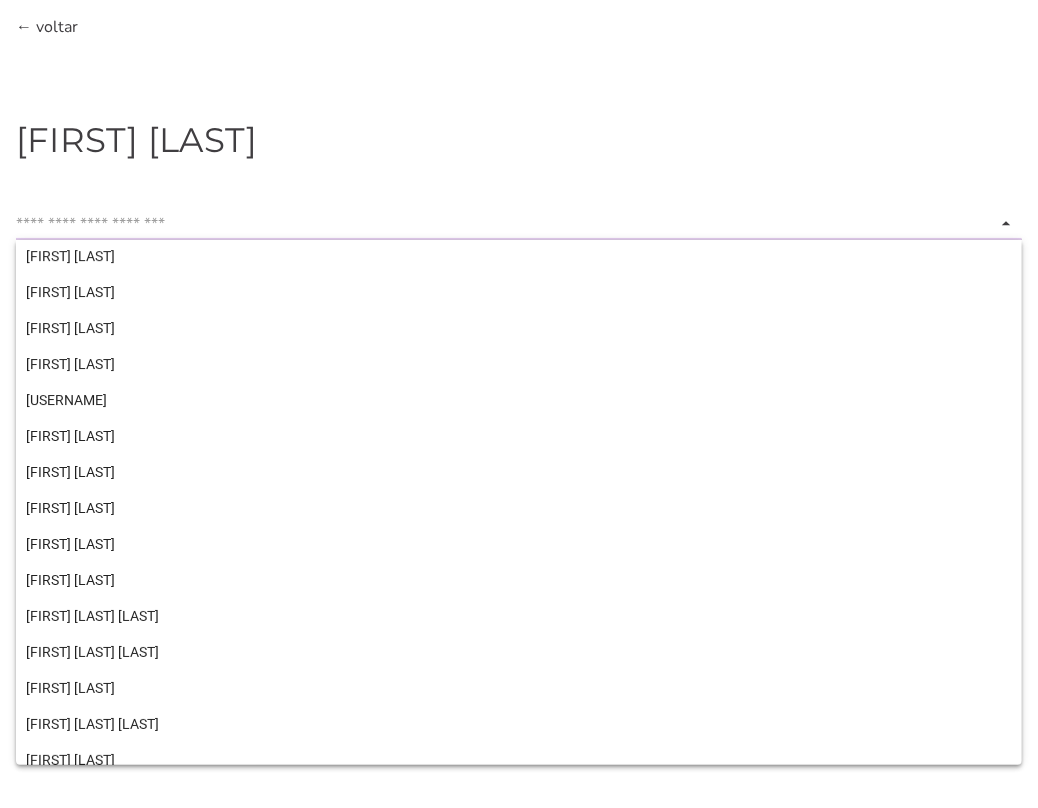 click at bounding box center [519, 292] 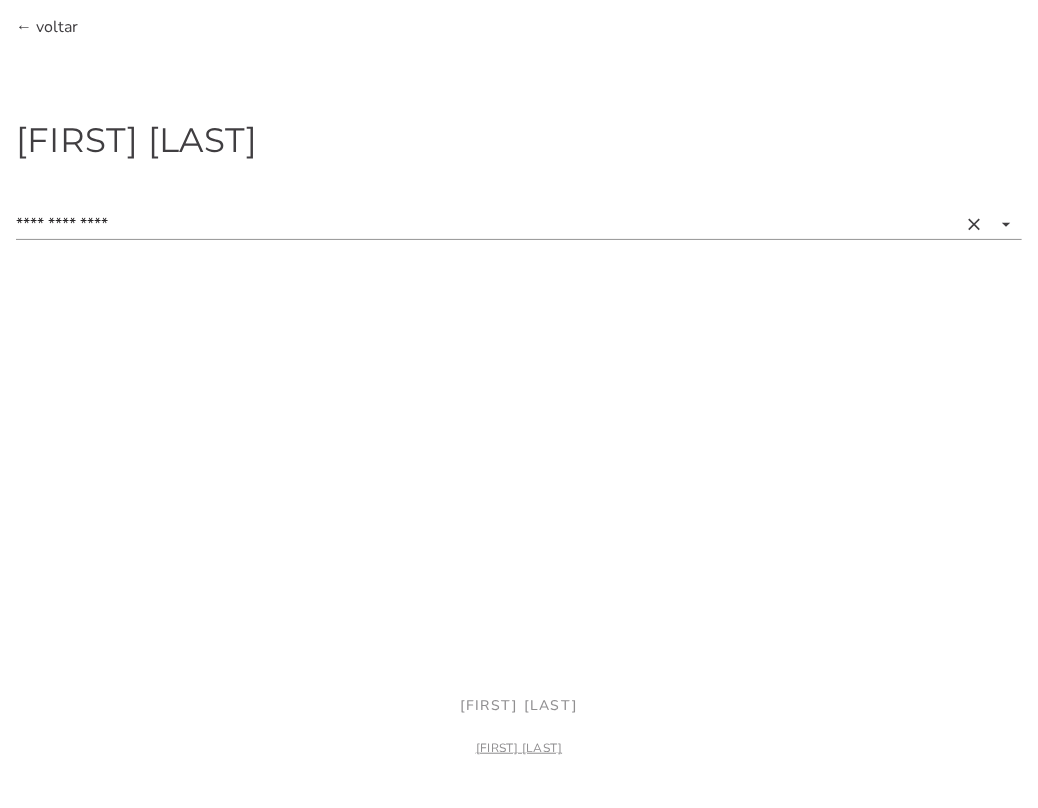 click on "[FIRST] [LAST]" at bounding box center (0, 0) 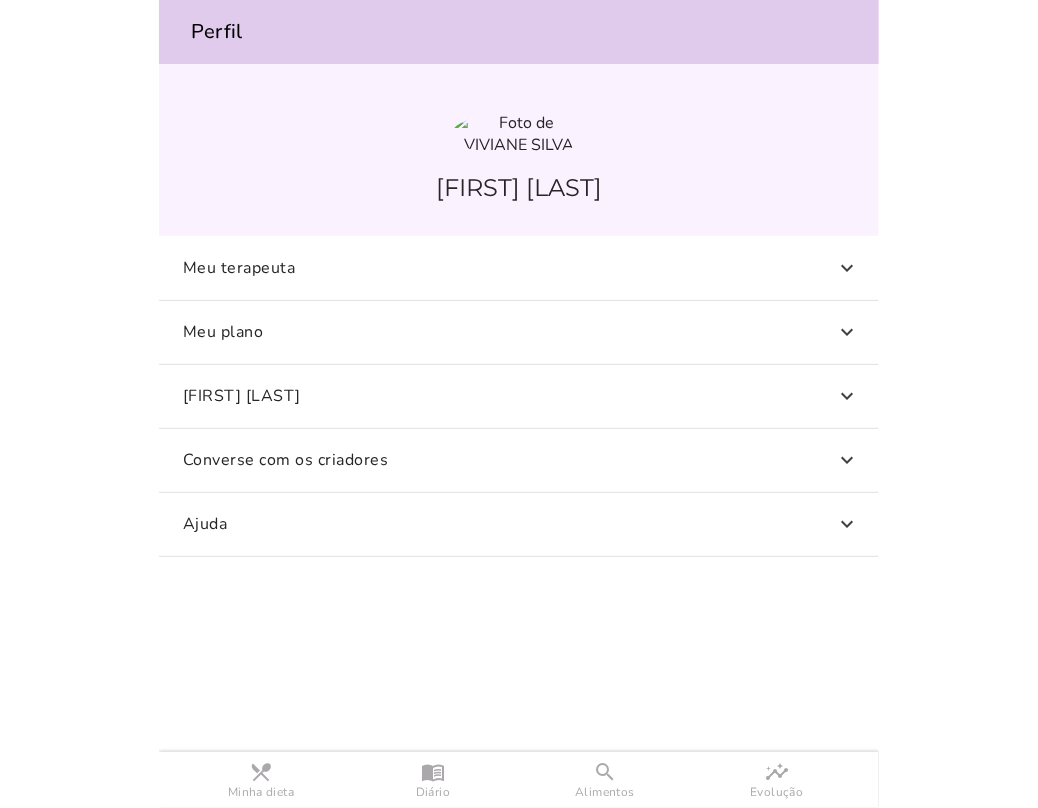 click 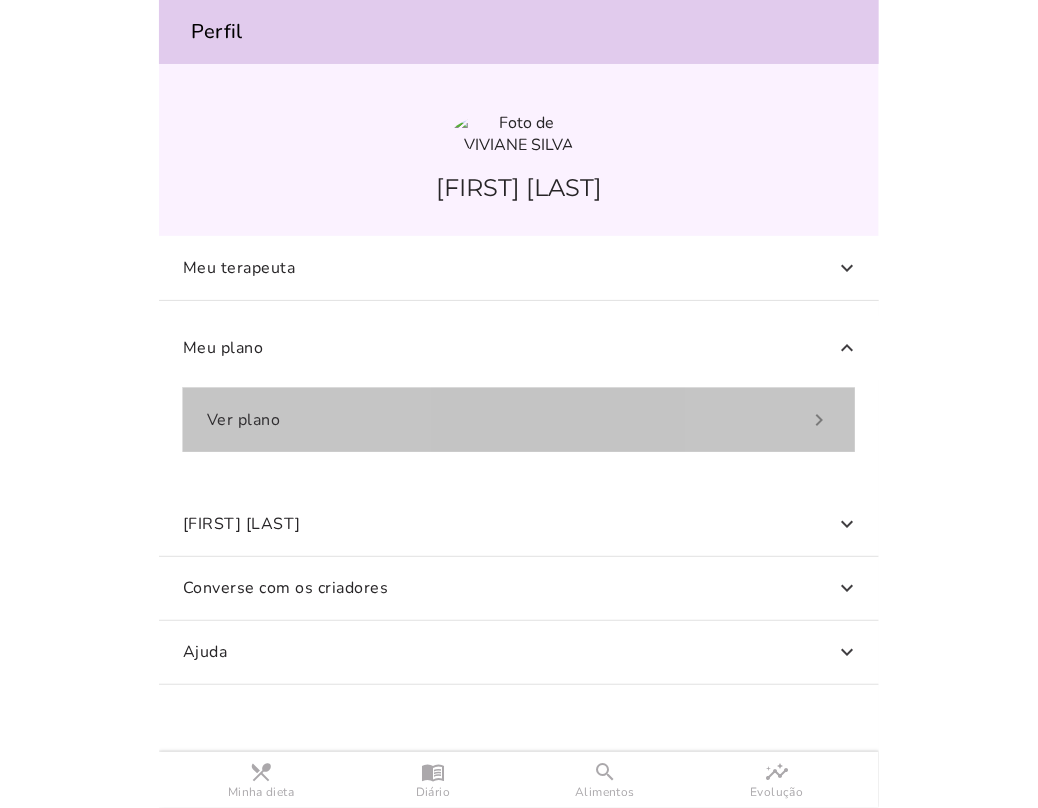 click on "navigate_next" 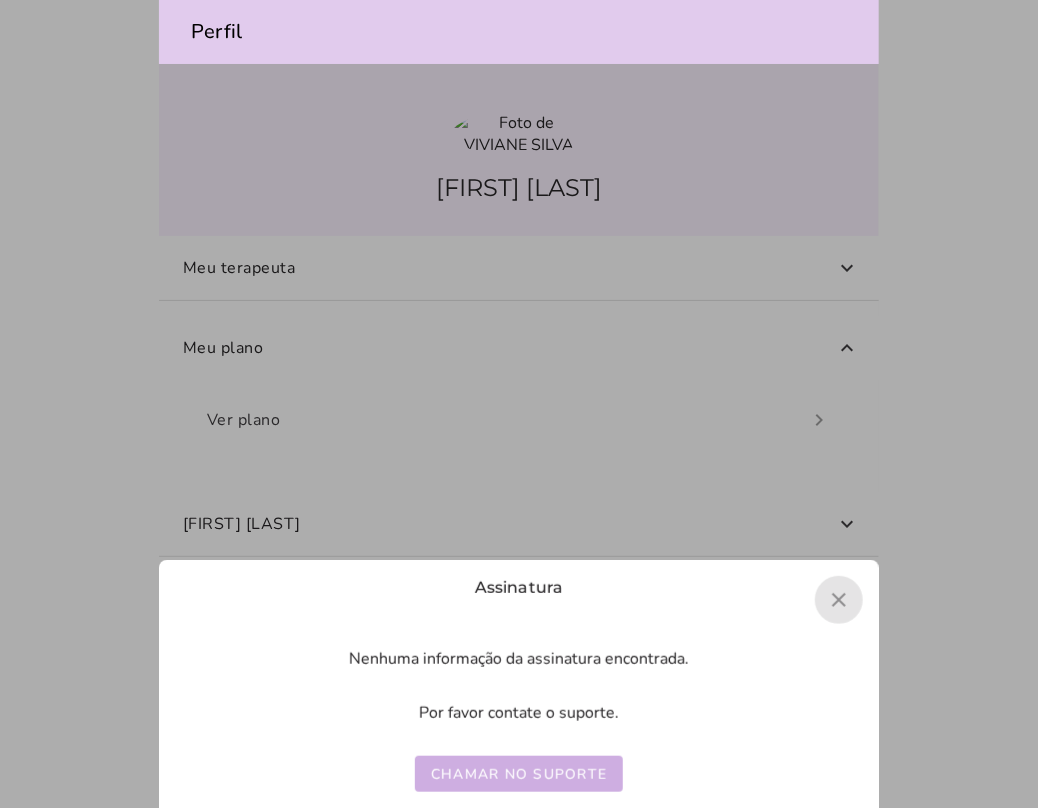 click on "close" at bounding box center [839, 600] 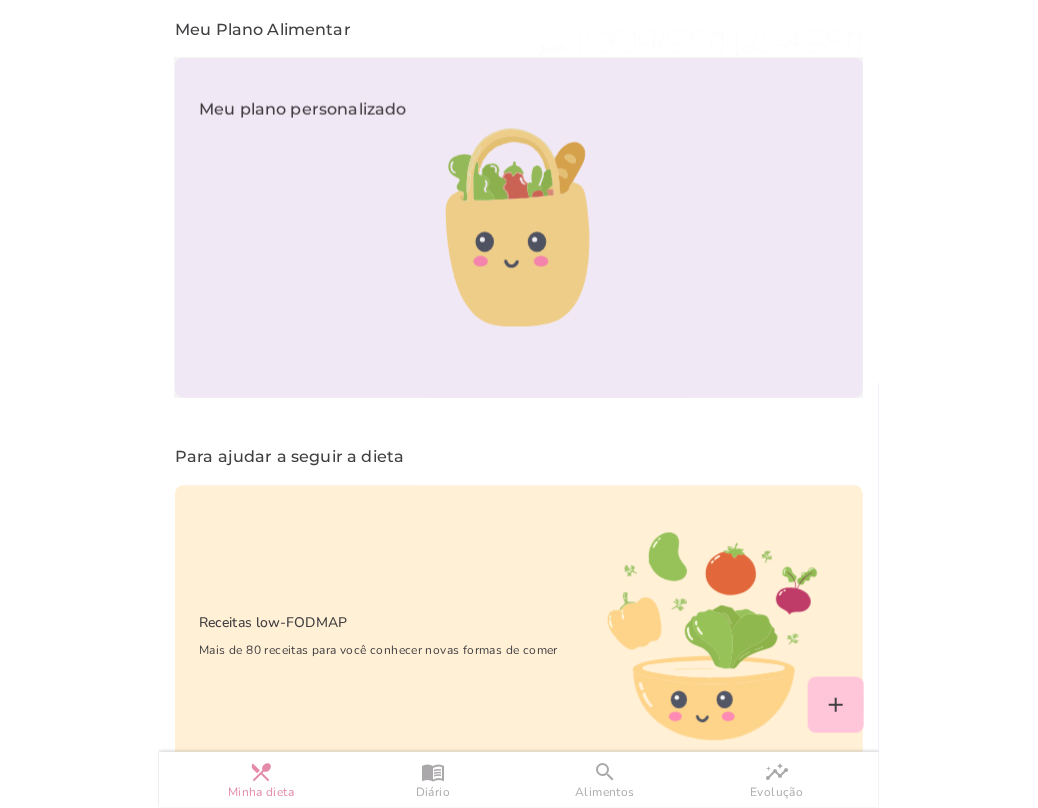scroll, scrollTop: 1191, scrollLeft: 0, axis: vertical 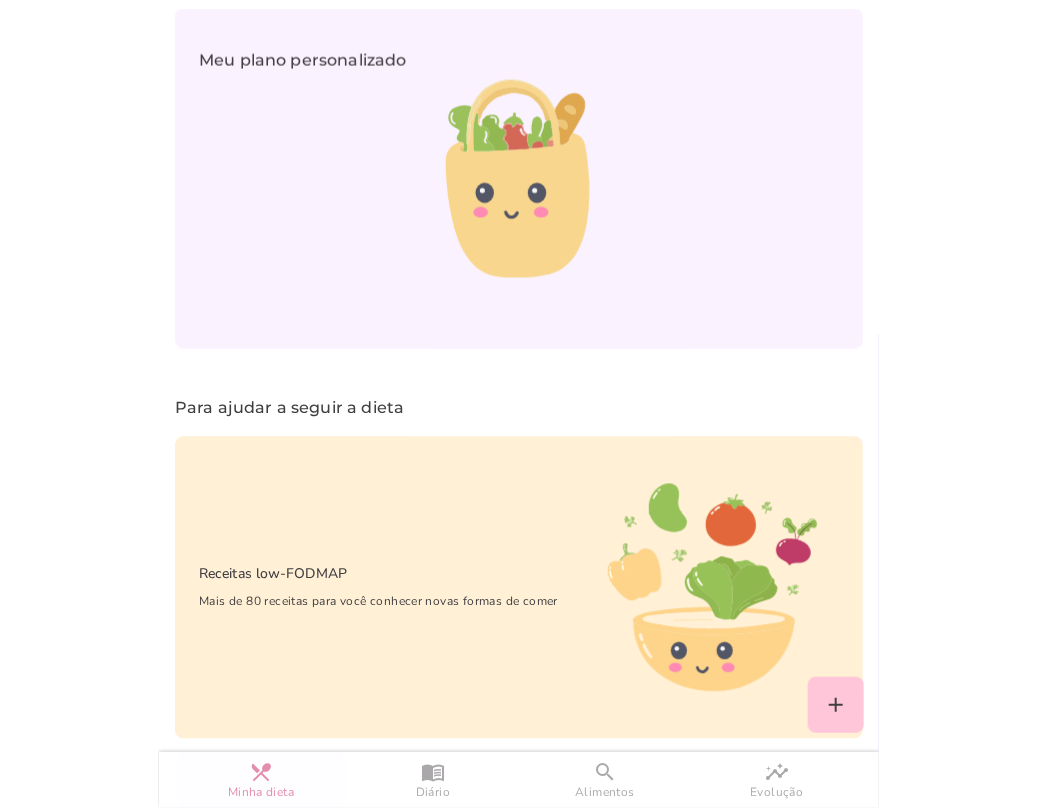 click on "restaurant_menu" at bounding box center (0, 0) 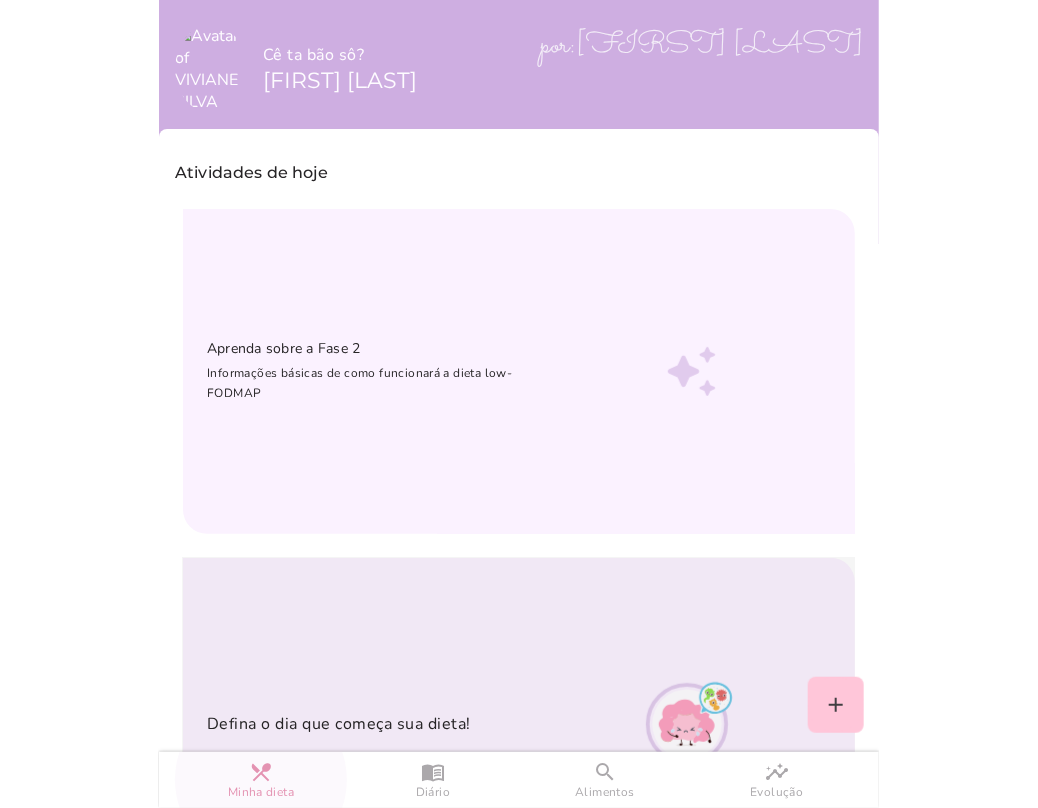 scroll, scrollTop: 0, scrollLeft: 0, axis: both 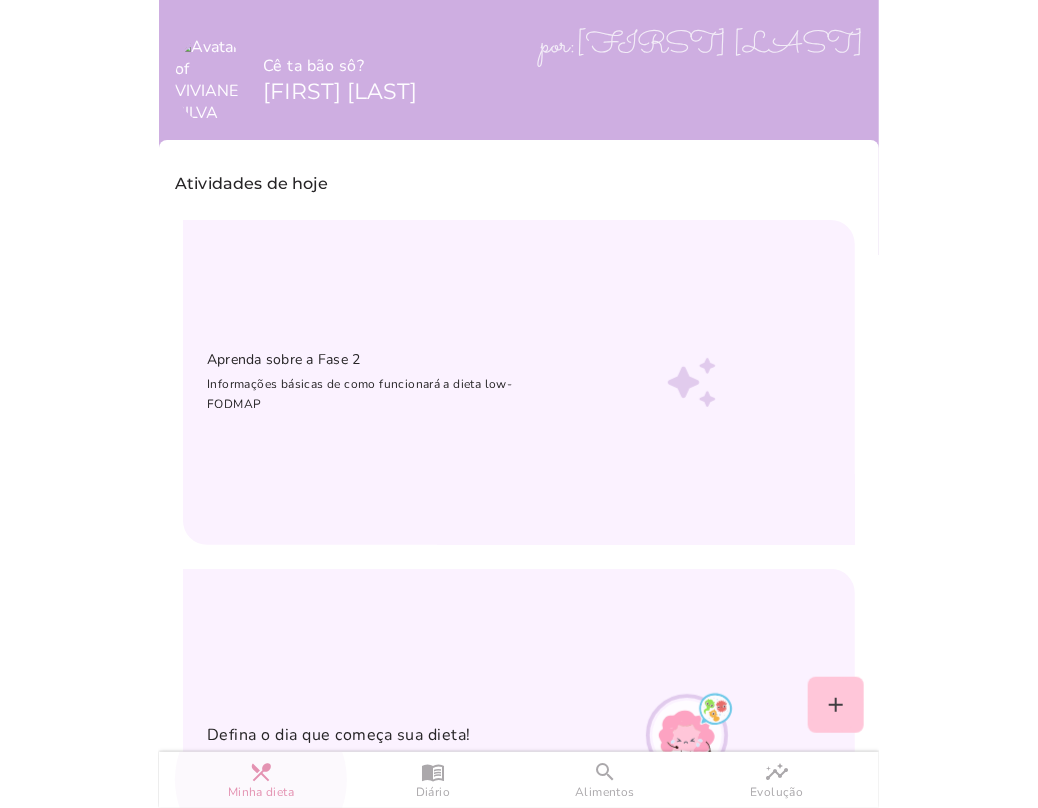 drag, startPoint x: 652, startPoint y: 11, endPoint x: 920, endPoint y: 544, distance: 596.5845 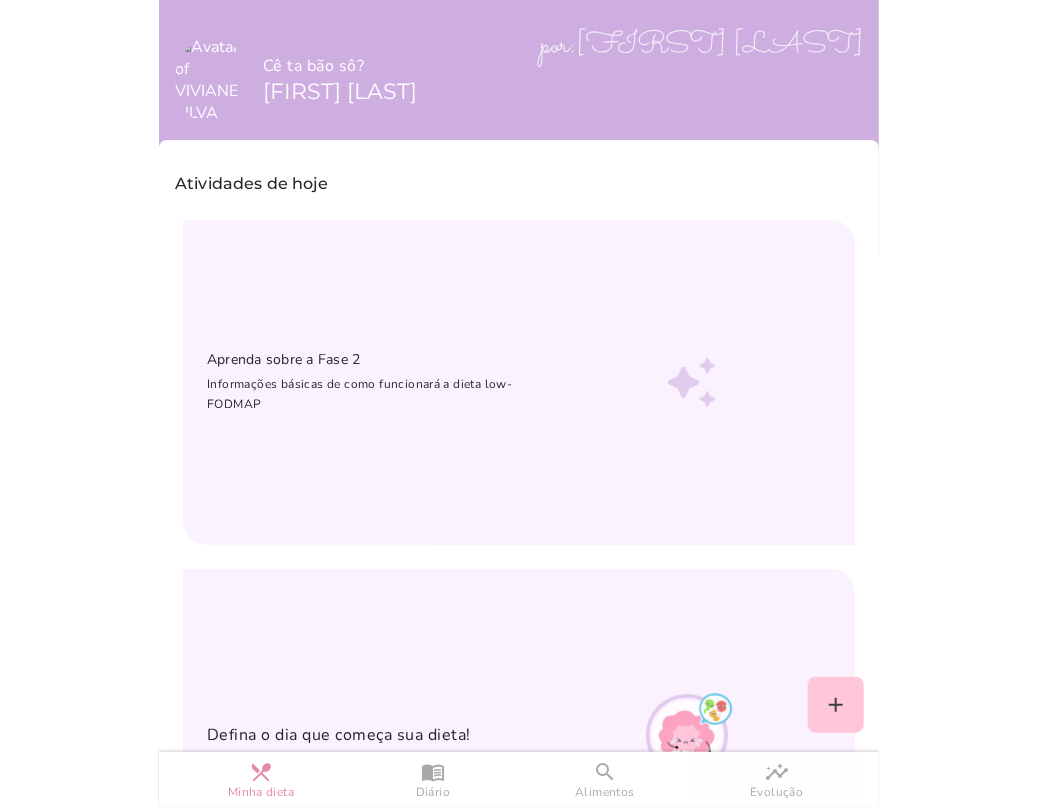click on "insights" at bounding box center [0, 0] 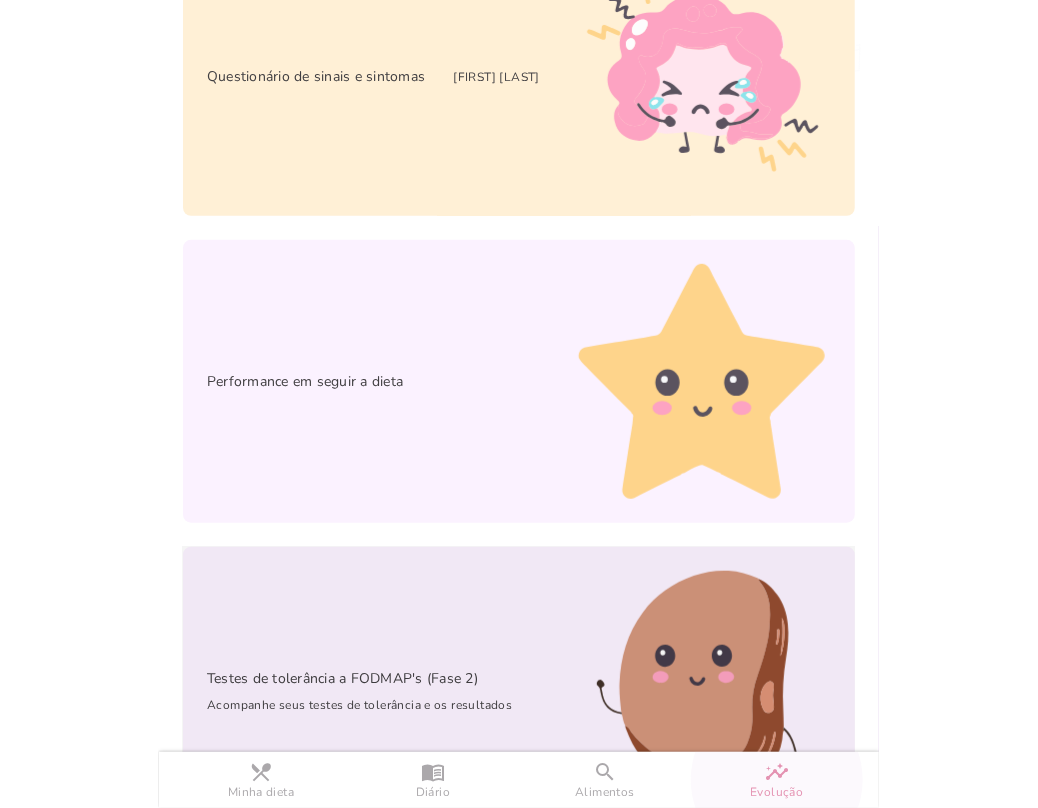 scroll, scrollTop: 366, scrollLeft: 0, axis: vertical 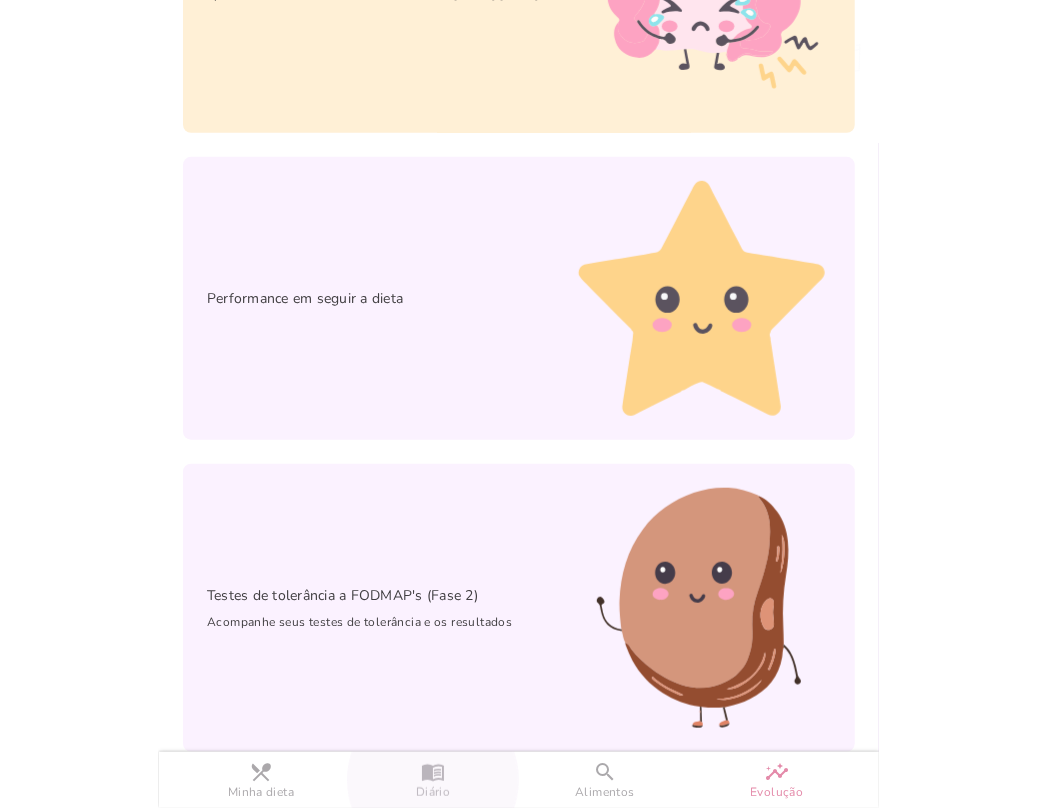 click on "menu_book" at bounding box center (0, 0) 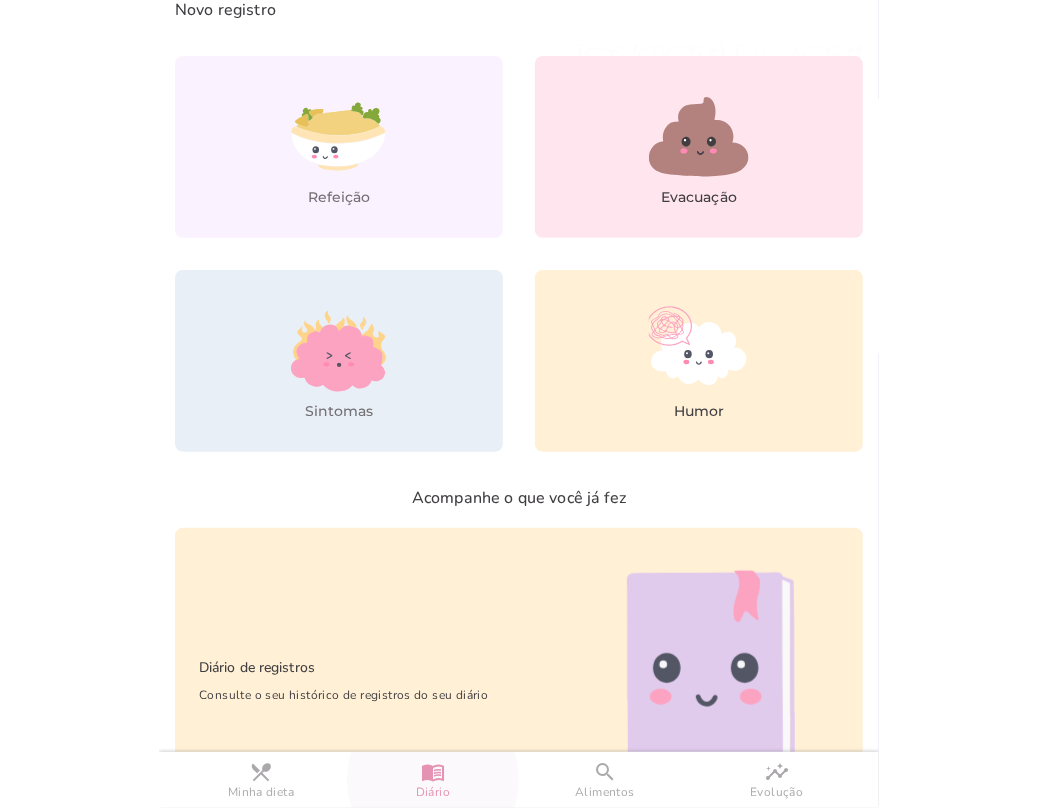 scroll, scrollTop: 0, scrollLeft: 0, axis: both 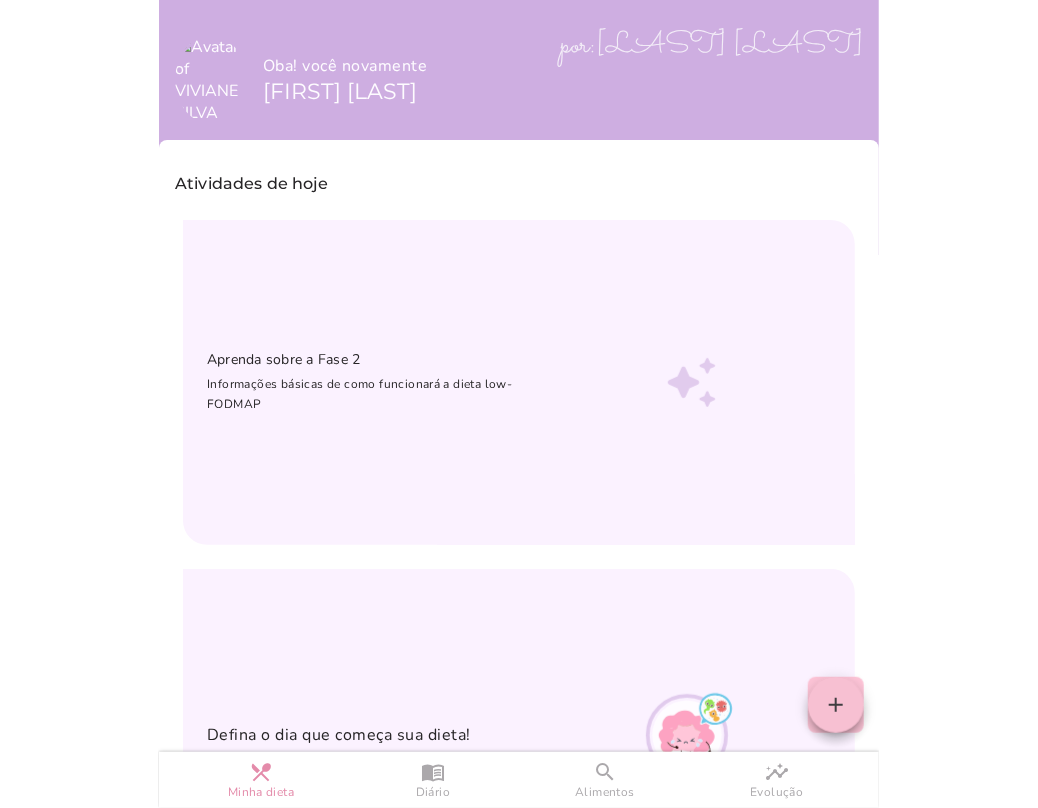 click on "add" at bounding box center (0, 0) 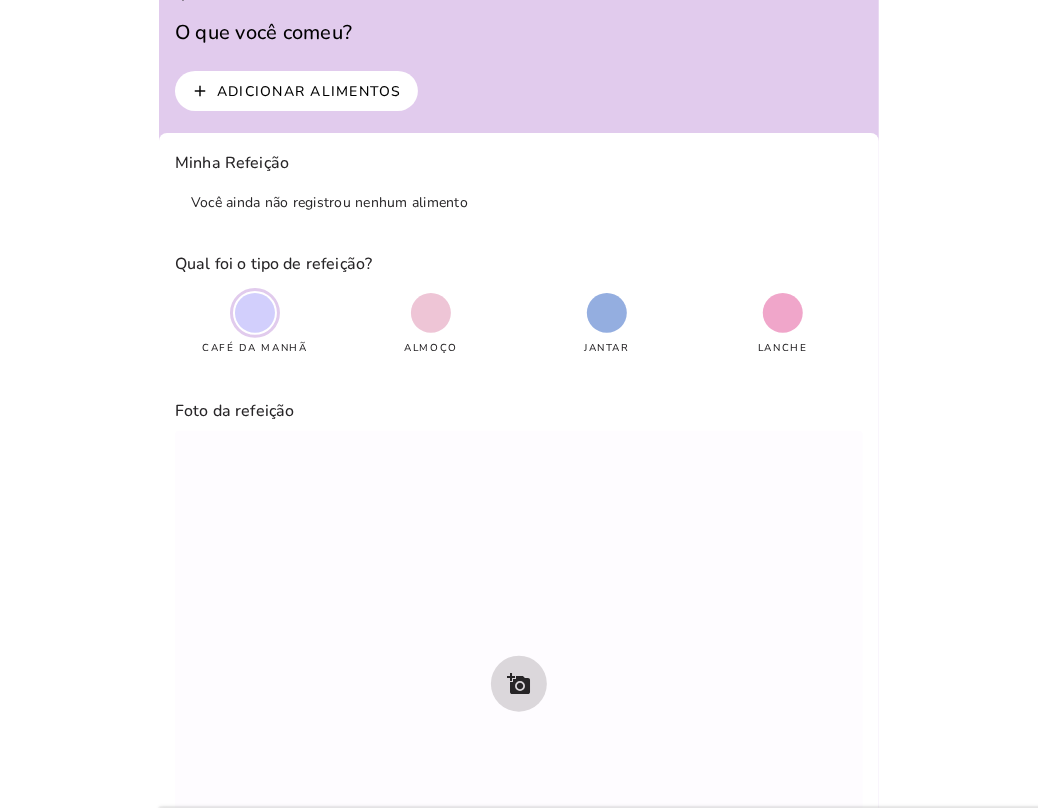 scroll, scrollTop: 0, scrollLeft: 0, axis: both 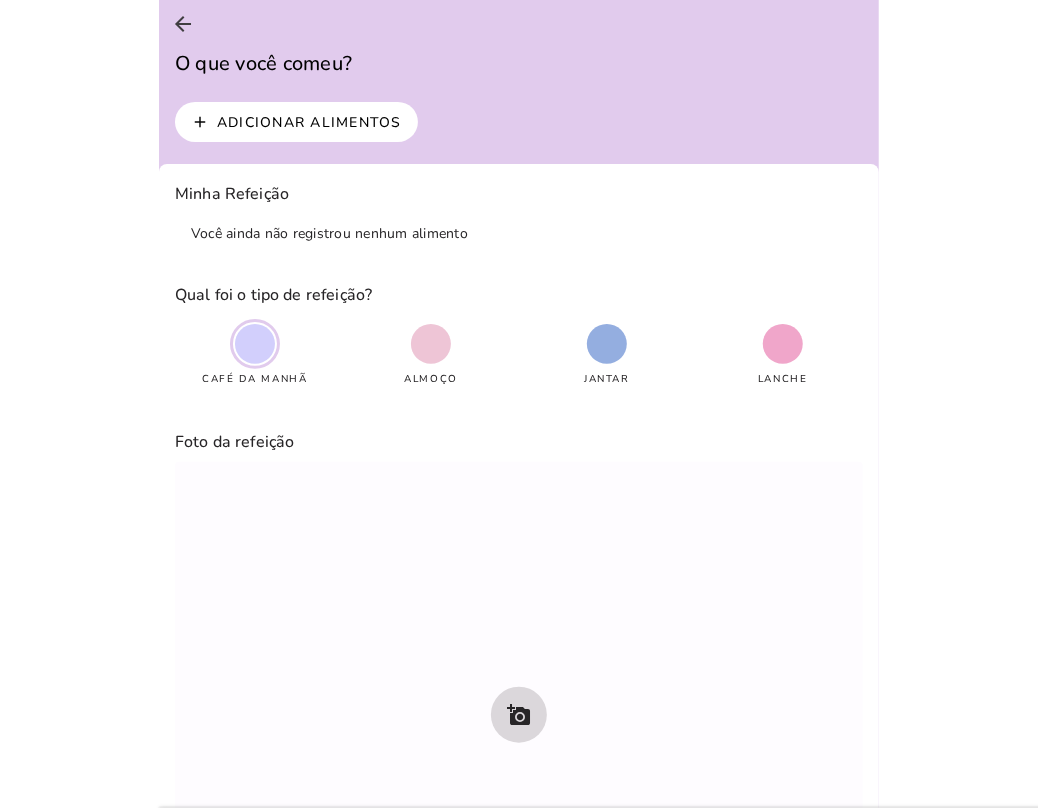 click at bounding box center (255, 344) 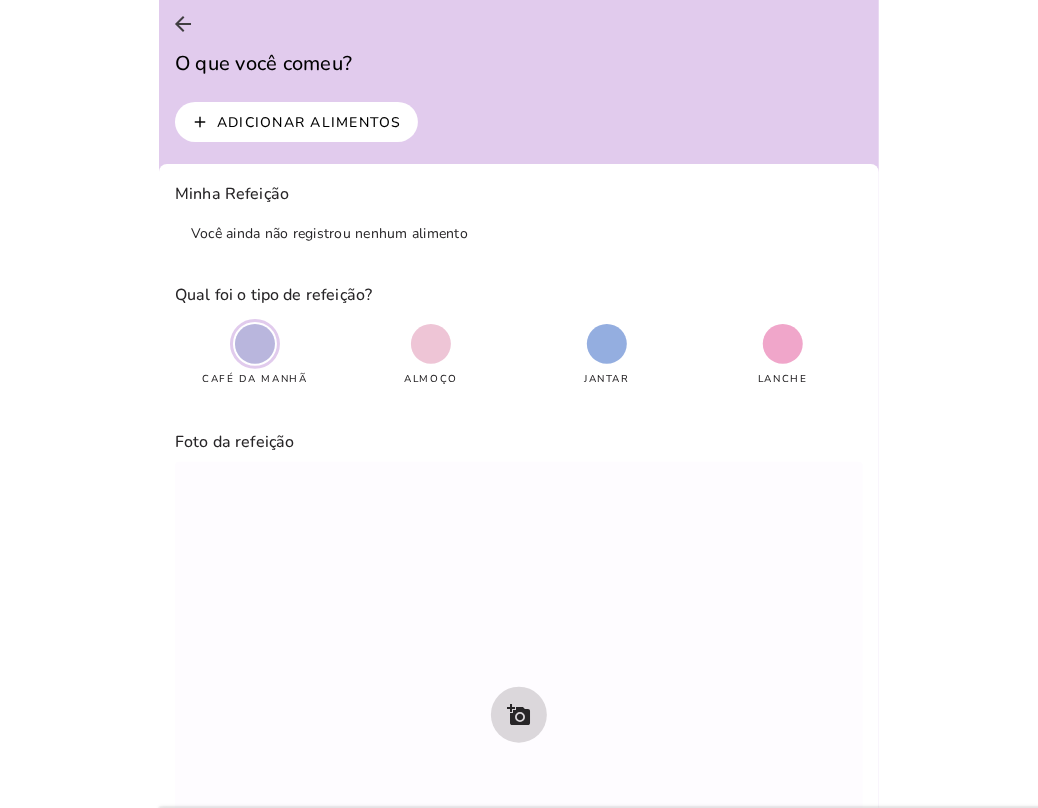 click at bounding box center (255, 344) 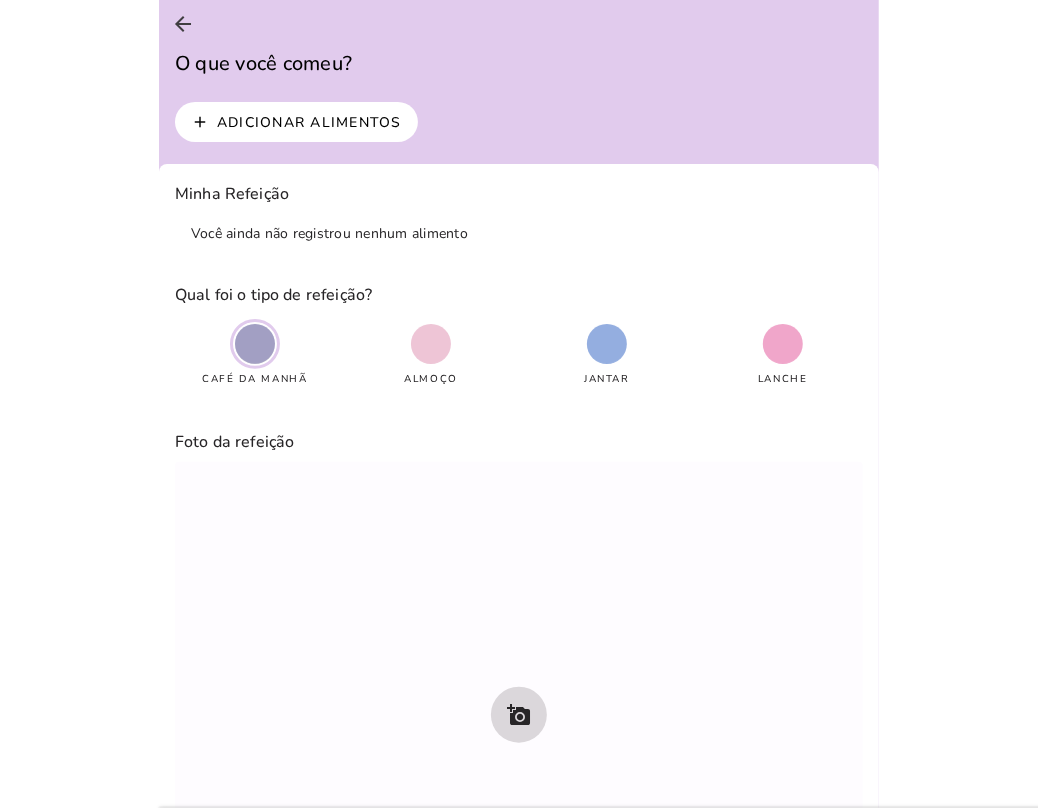 click at bounding box center [255, 344] 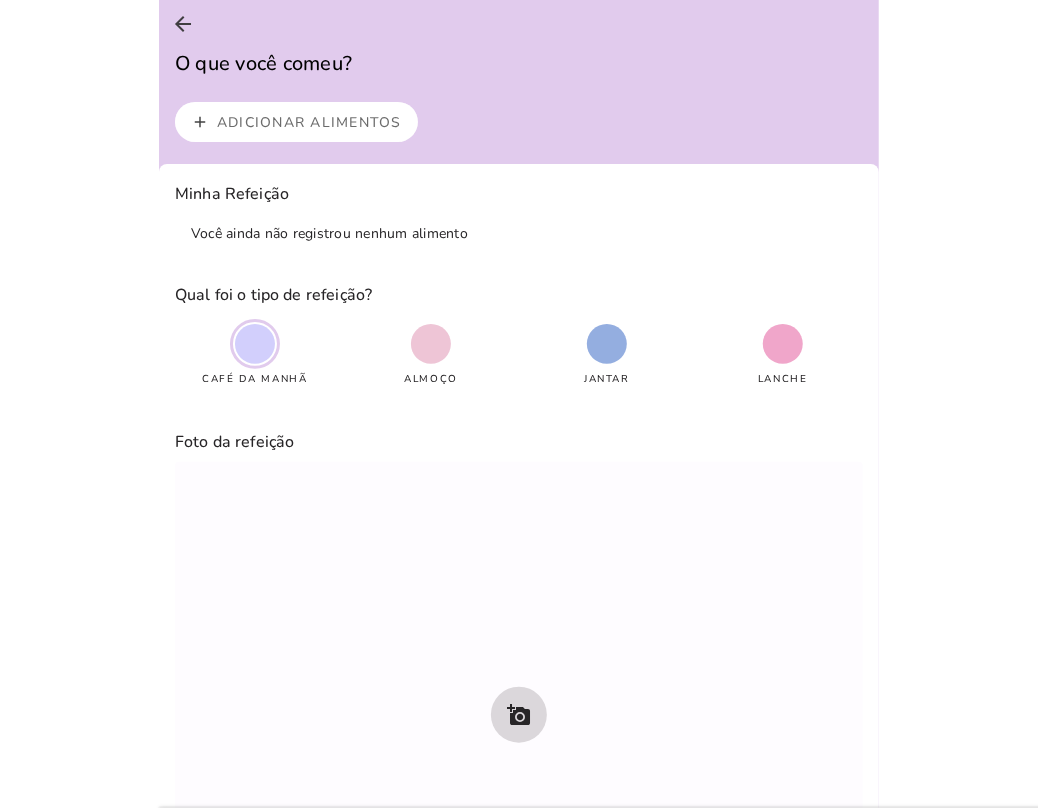 click on "Adicionar alimentos" at bounding box center [0, 0] 